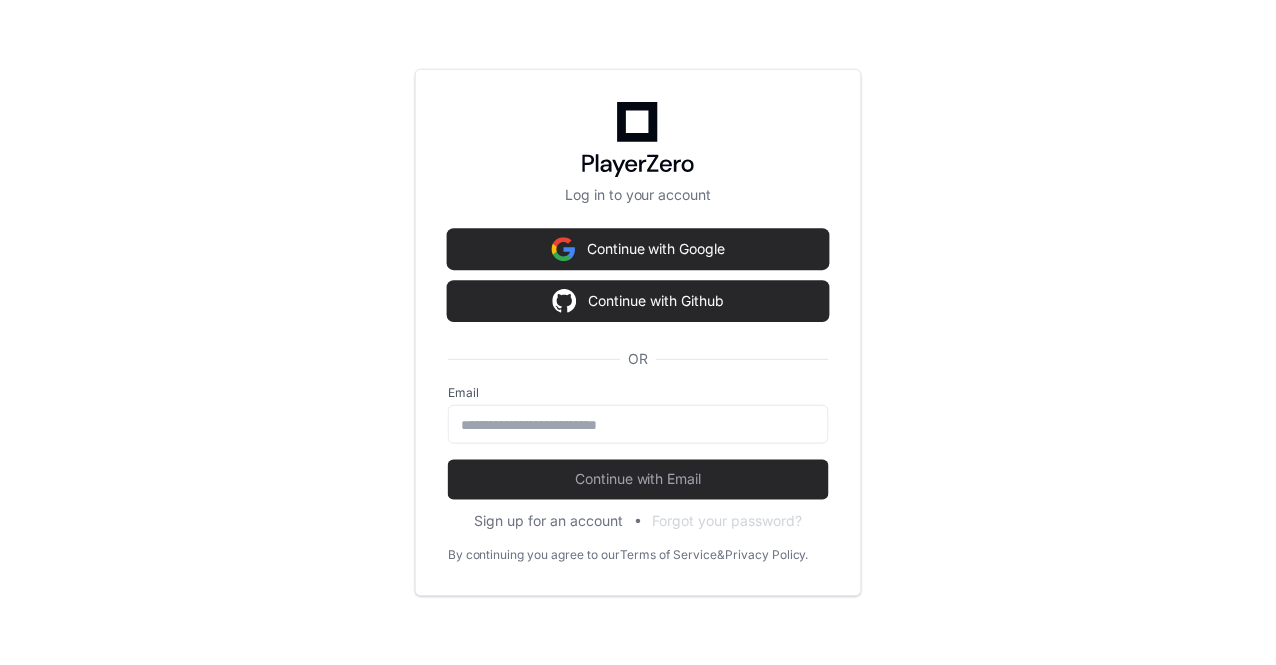 scroll, scrollTop: 0, scrollLeft: 0, axis: both 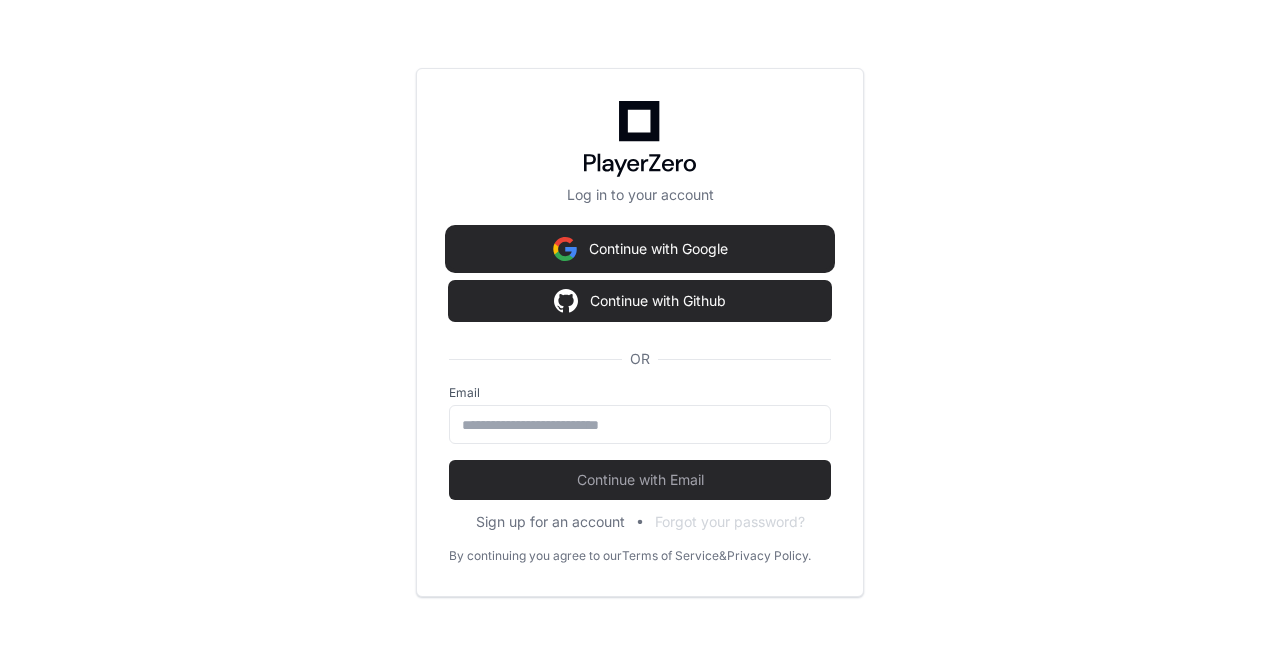 click on "Continue with Google" at bounding box center (640, 249) 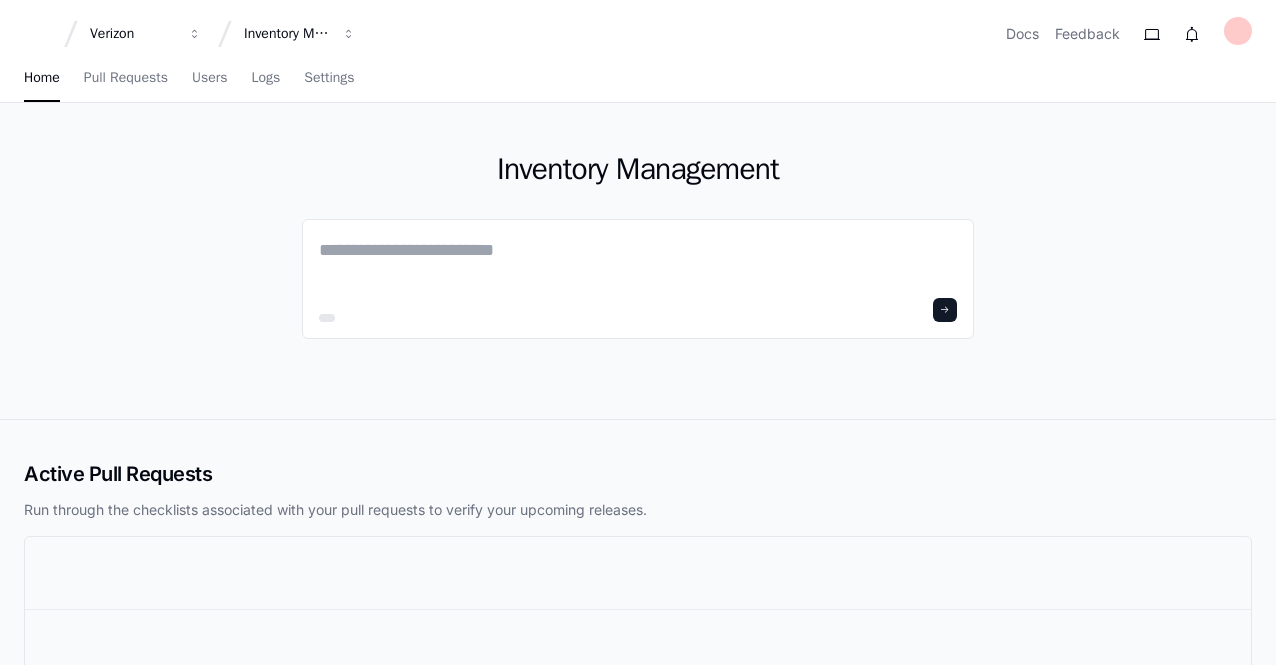 scroll, scrollTop: 0, scrollLeft: 0, axis: both 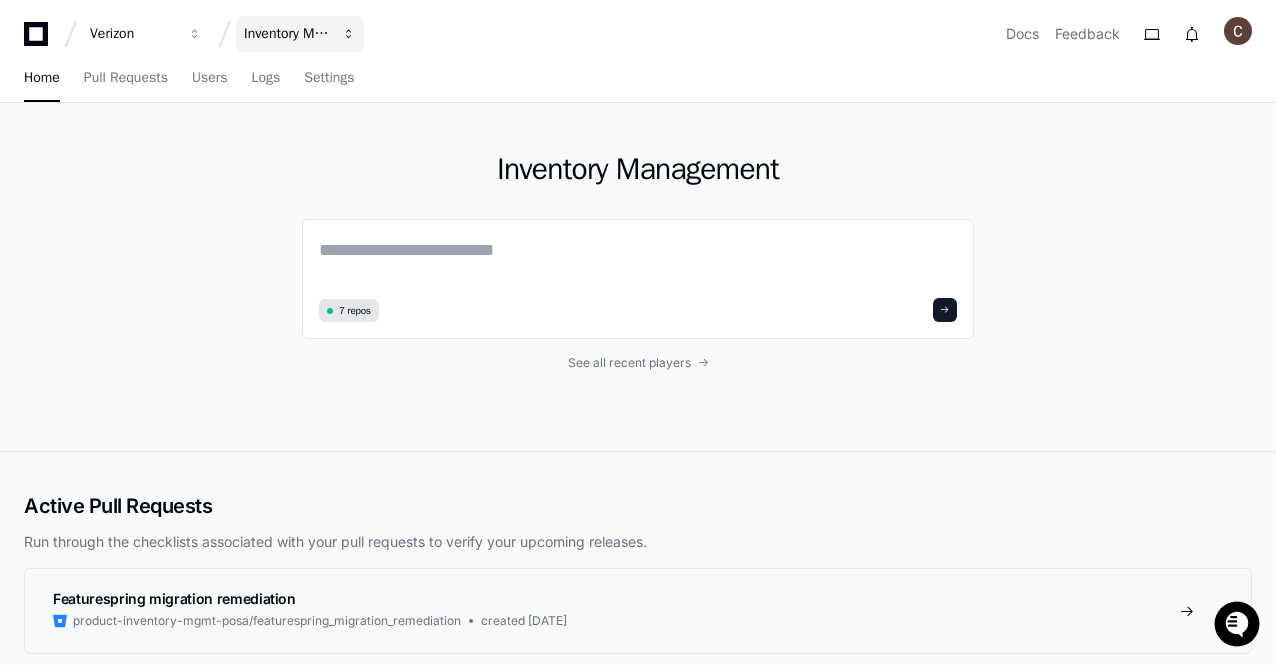 click at bounding box center [195, 34] 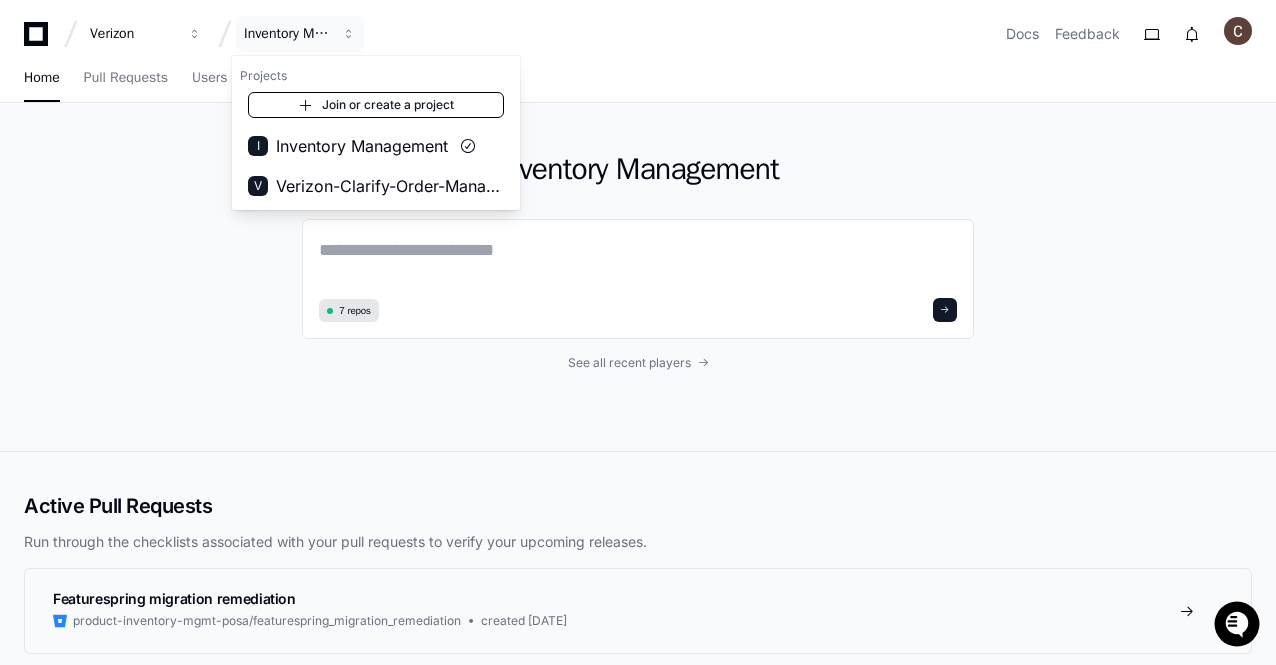 click on "Join or create a project" at bounding box center [376, 105] 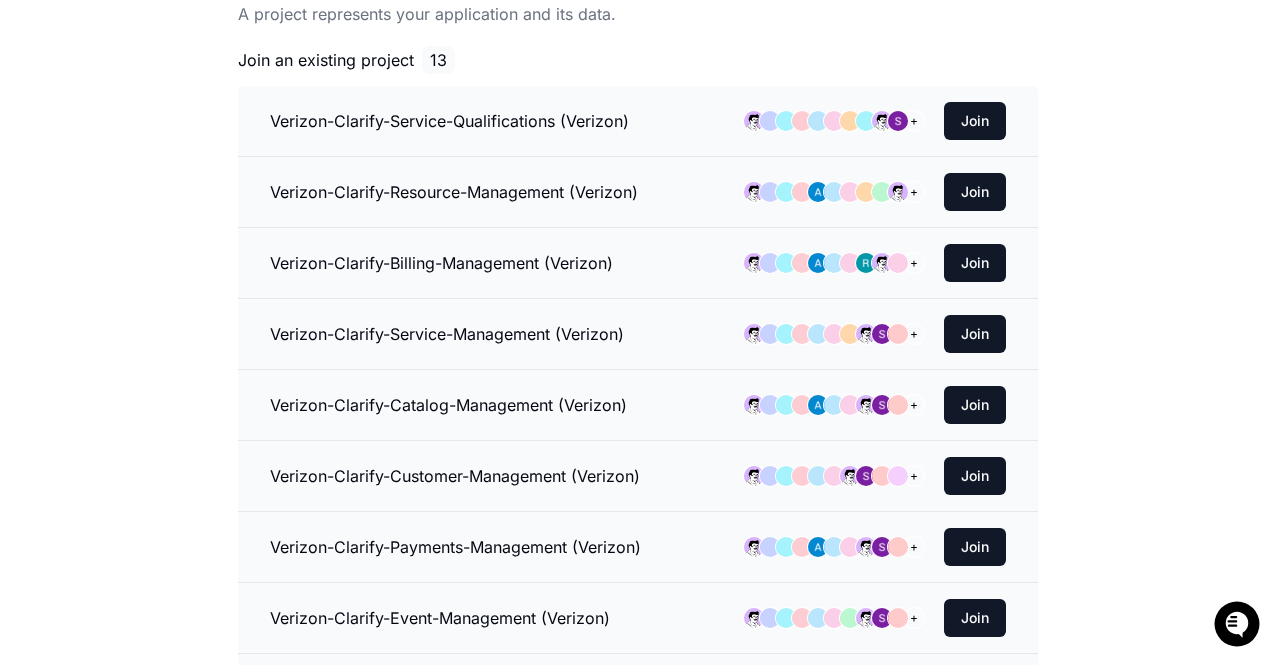 scroll, scrollTop: 308, scrollLeft: 0, axis: vertical 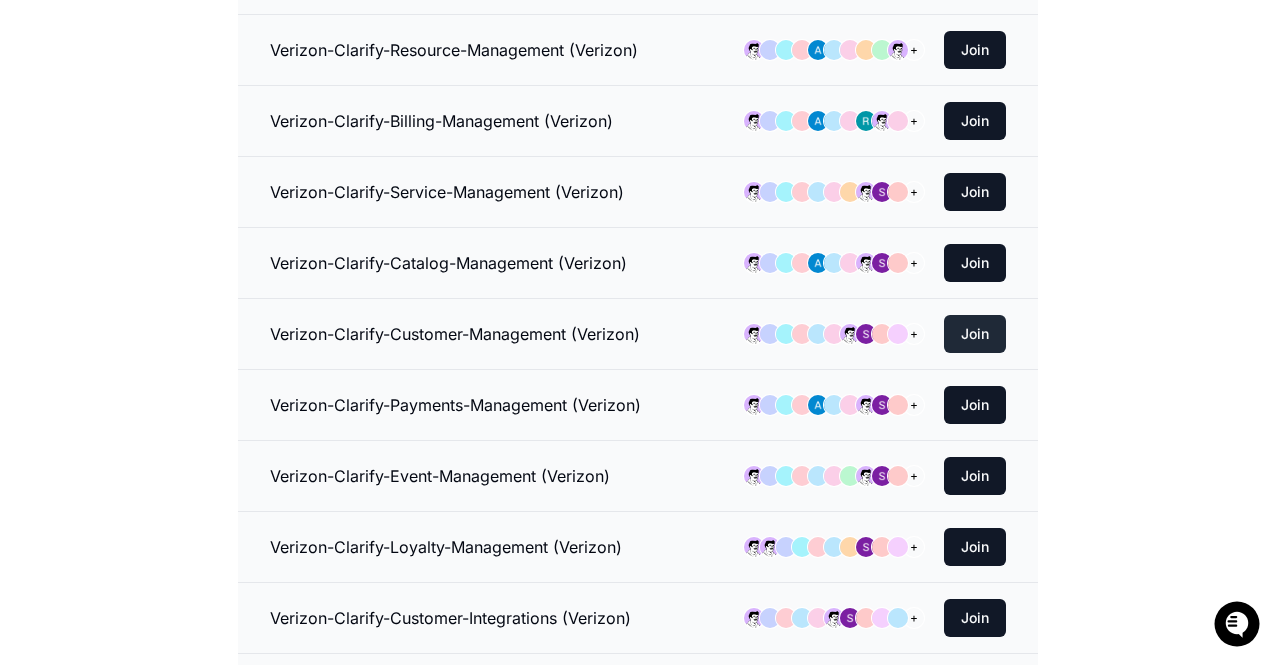 click on "Join" 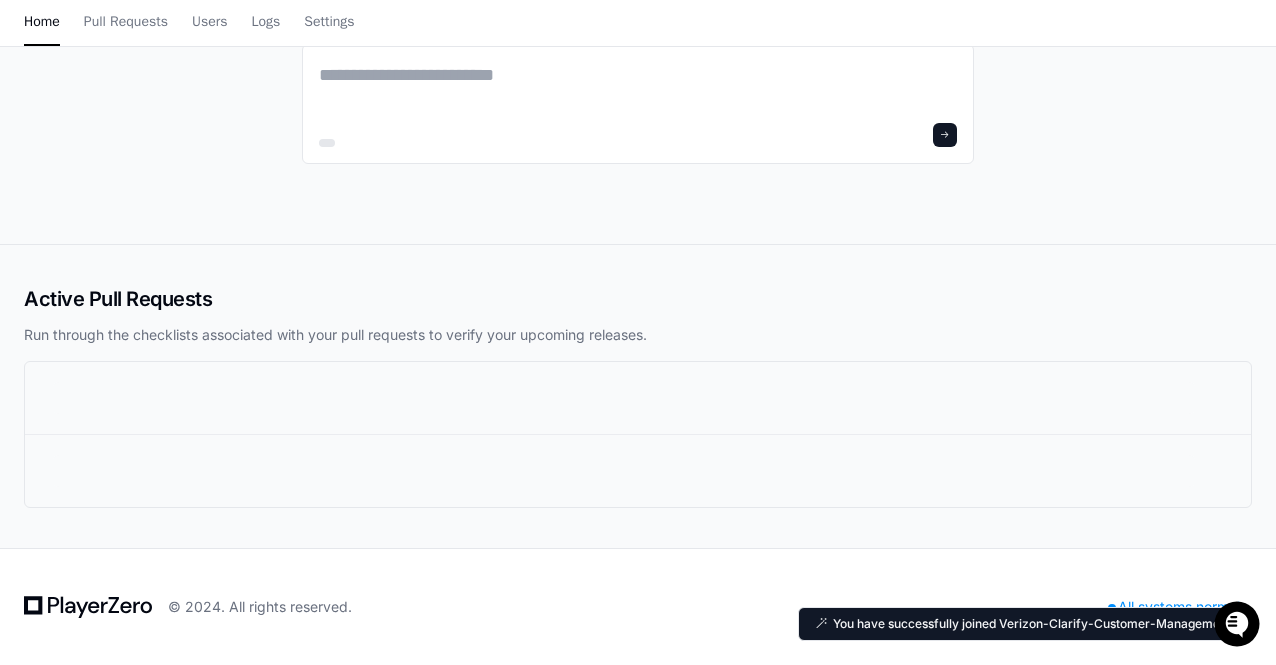 scroll, scrollTop: 0, scrollLeft: 0, axis: both 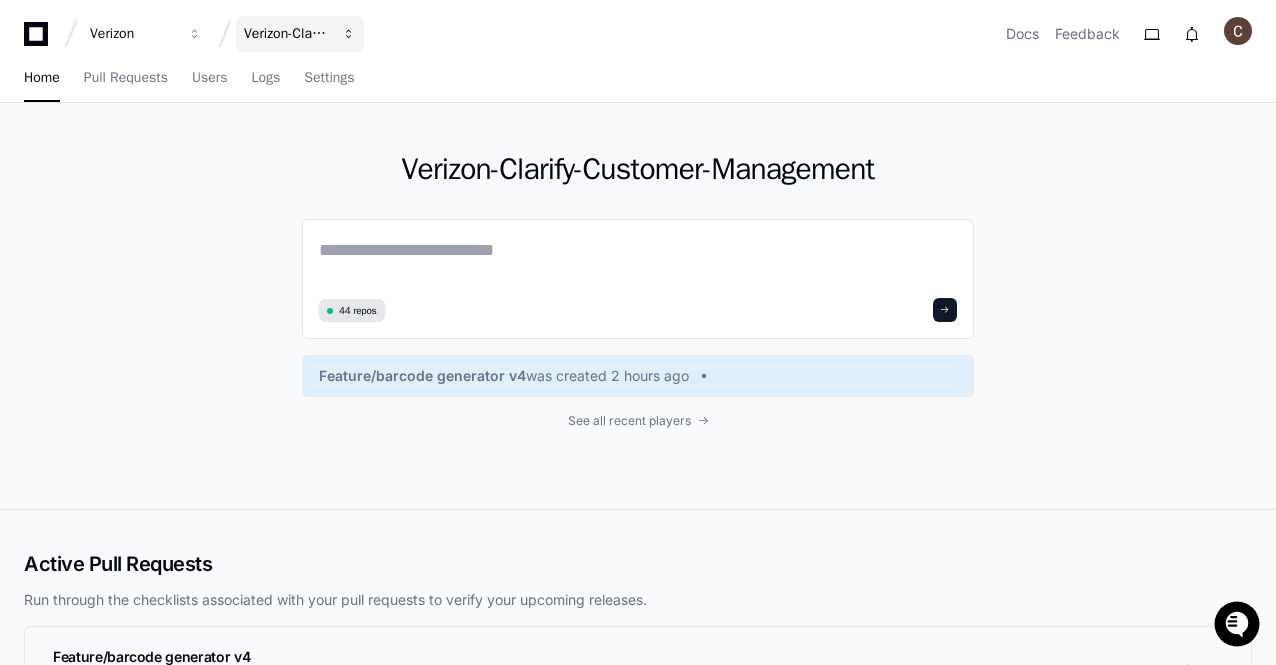 click at bounding box center (195, 34) 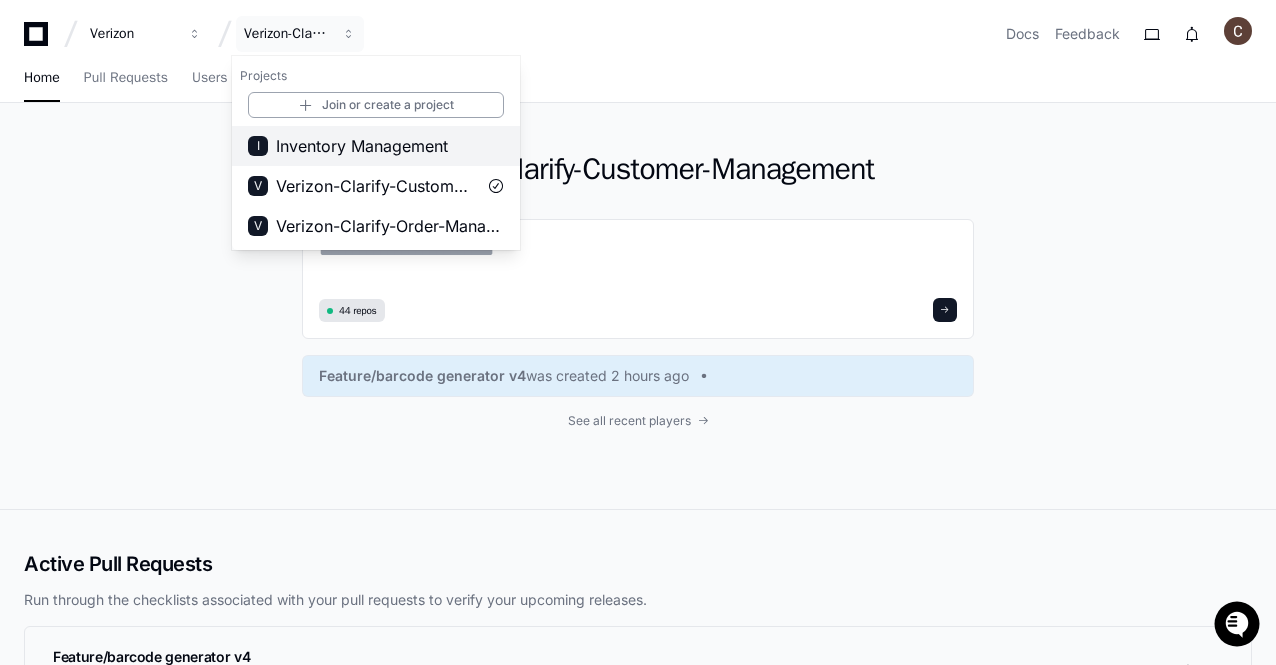 click on "Inventory Management" at bounding box center [362, 146] 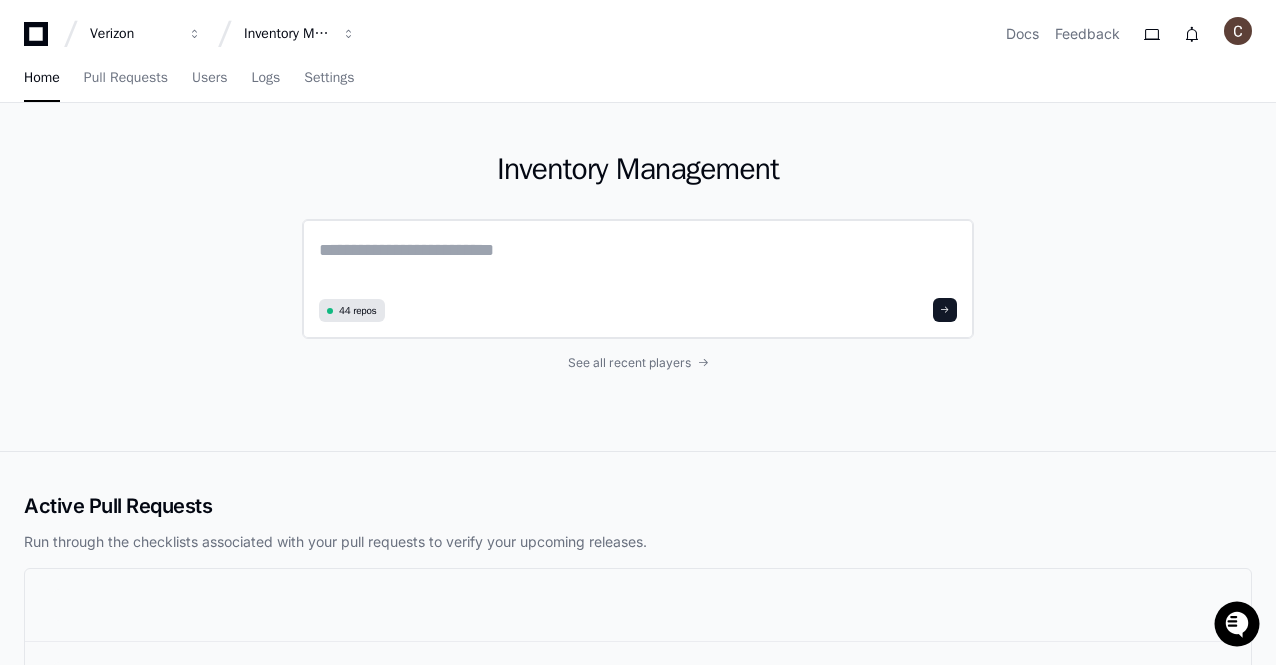 click 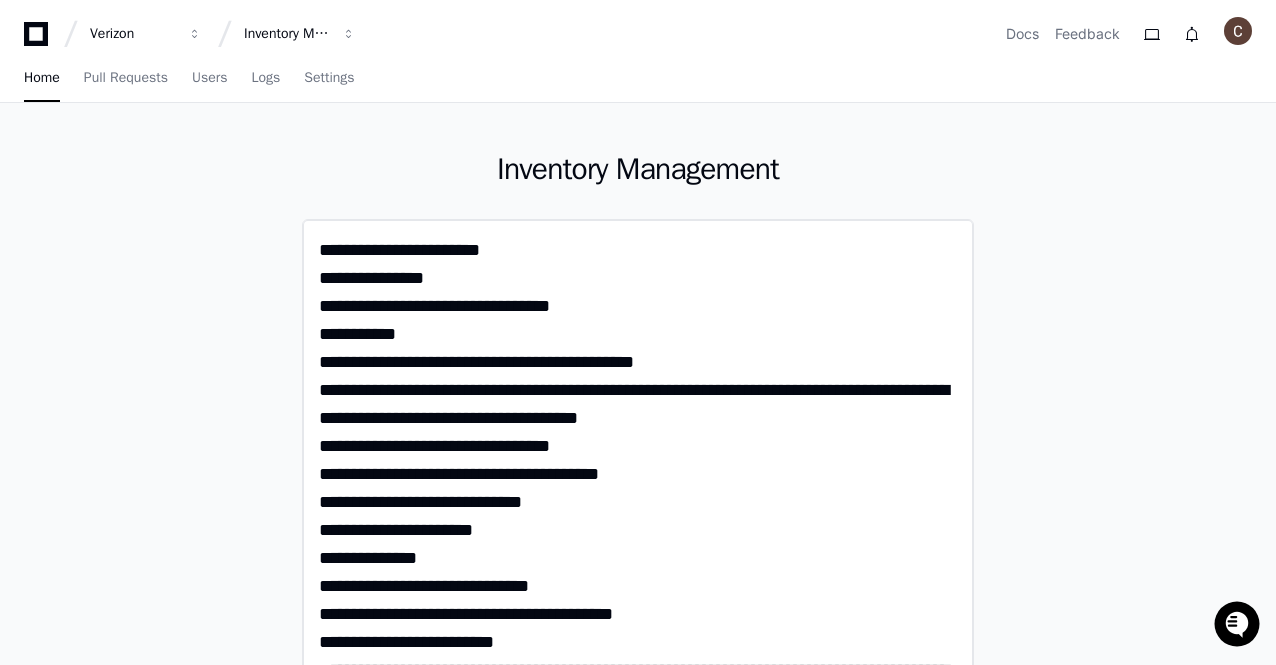 scroll, scrollTop: 0, scrollLeft: 0, axis: both 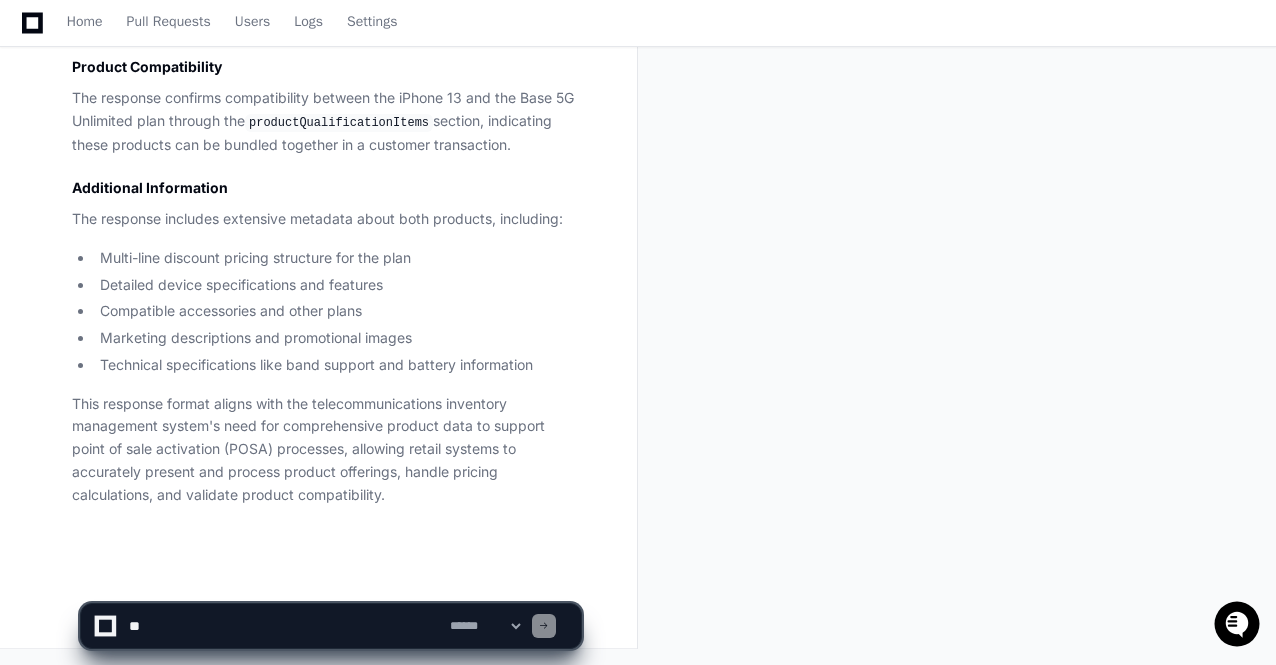 click 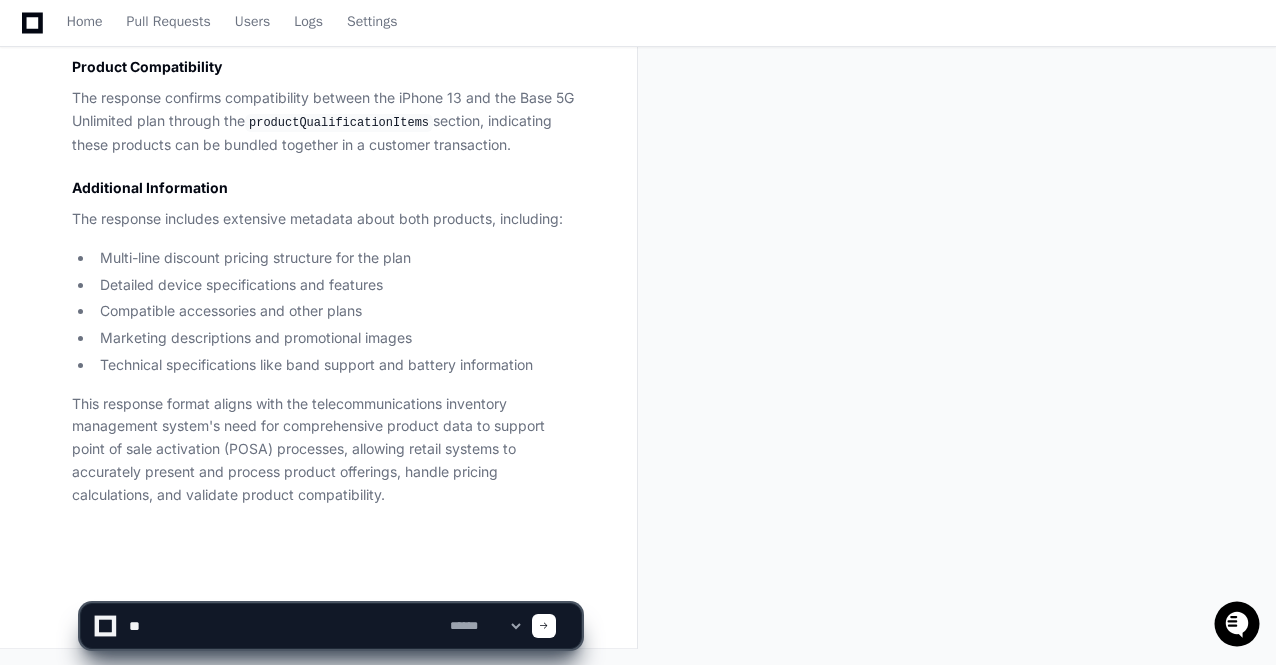 type on "*" 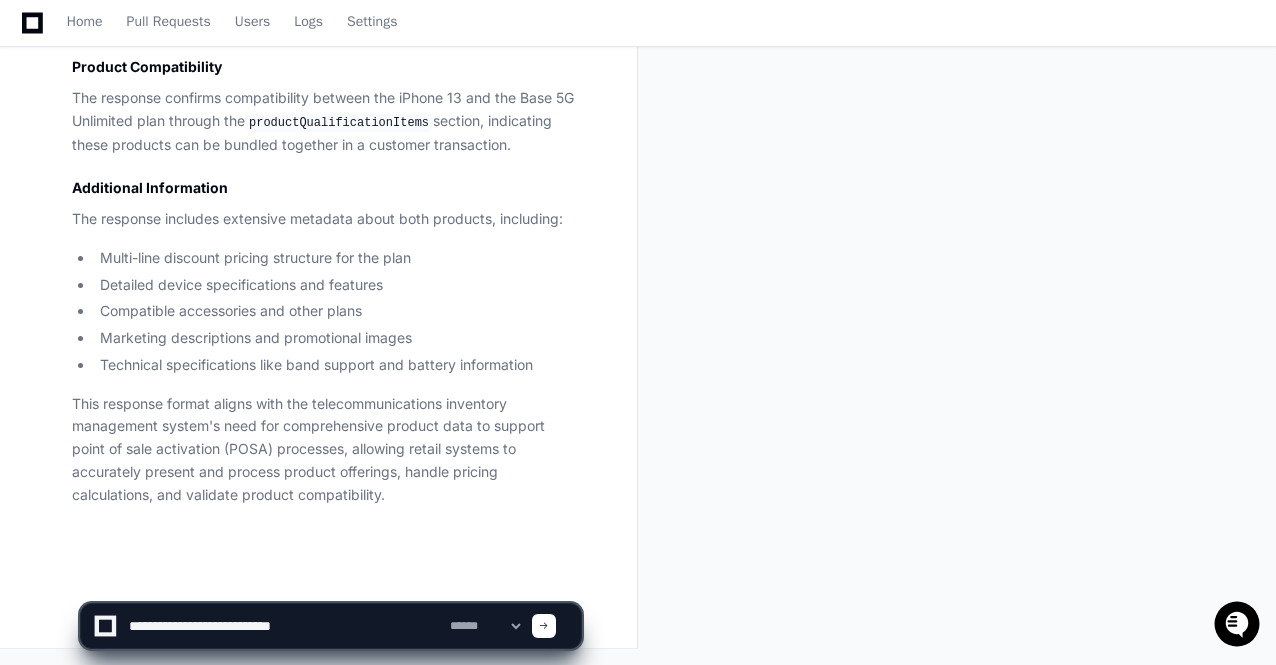 type on "**********" 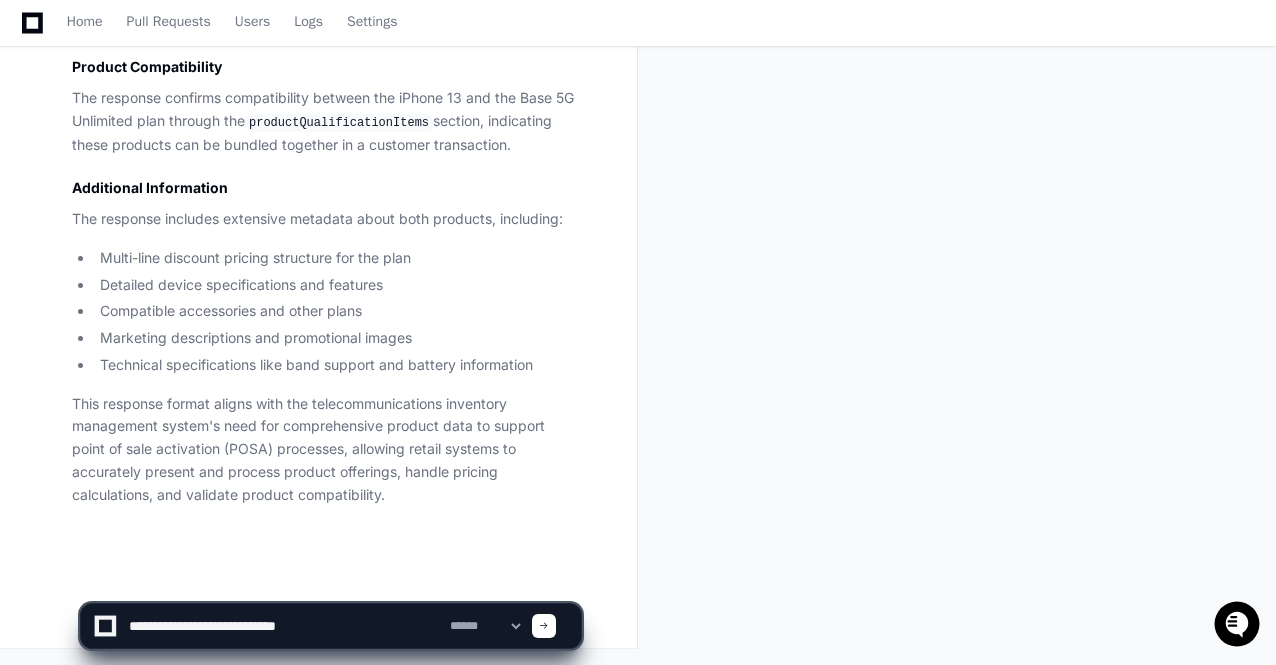 type 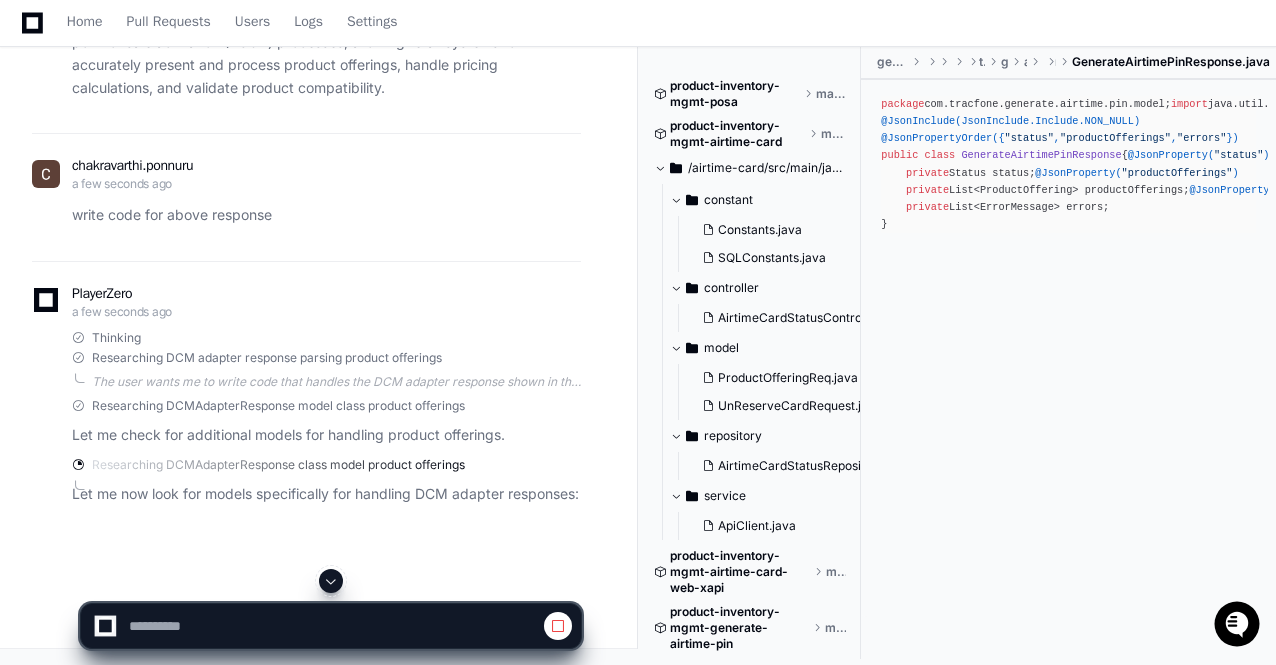 scroll, scrollTop: 14238, scrollLeft: 0, axis: vertical 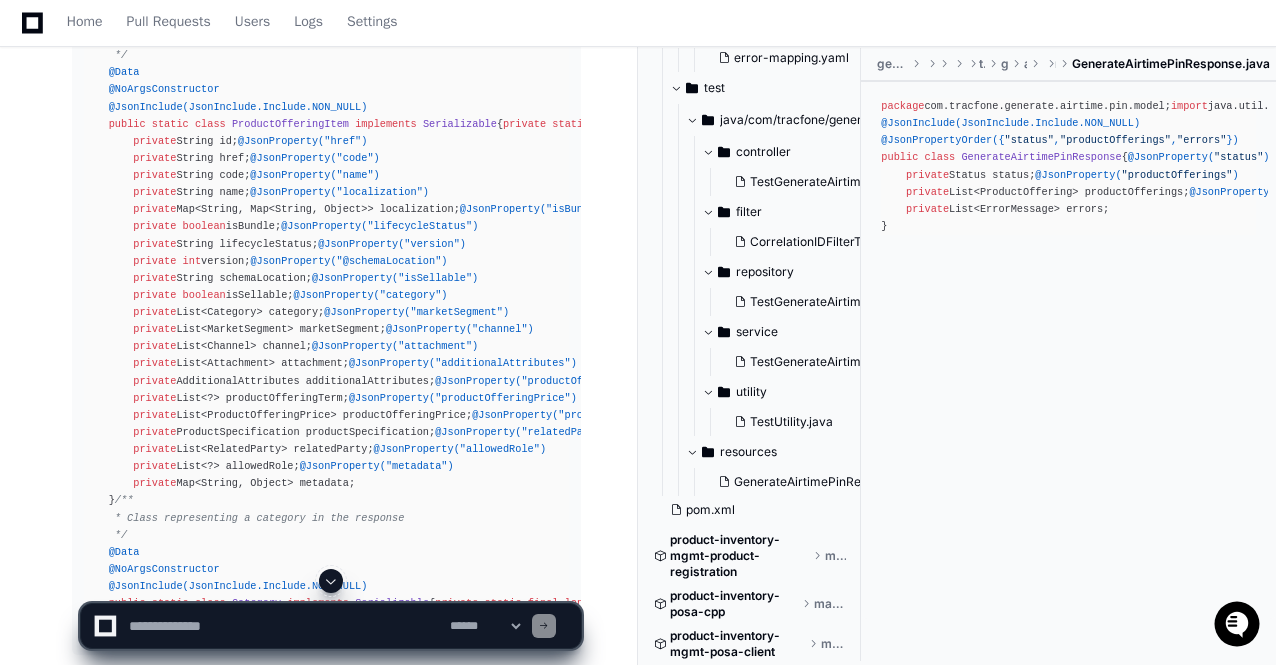 click on "chakravarthi.ponnuru 4 minutes ago "dcmAdapterResponse": {
"data": {
"productOfferingItems":  ,
"productOffering":  ,
"relationship":  ,
"relatedParty":
}
],
"marketSegment":  ,
"channel":  ,
"attachment":  ,
"additionalAttributes": {
"partClass": "TOU0040",
"allPlanType": "Smartphone",
"billingPlanType": "MLD",
"planCategory": "SERVICE_PLAN",
"planEarnPoints": 40,
"planEligibleForAutoRefill": "TRUE",
"planPurchaseWithRewards": "TRUE",
"planValueToLrpoints": 4000,
"stockType": "NEW",
"technology": "NONE",
"planPurchaseType":  ,
"localization": {
"en": {
"autorefill": "N",
"ildPlanDataText": "CN & MX",
"network": "5G",
"planHotSpotData": "5GB",
"planId": 814,
"planPerkCount": 1,
"planPerkDescription": "TOU0040_P_PlanPerkDescription",
"posaType": "NPOSA",
"shippable": "N",
"taxInclusive": "Y",
"planData": "Unlimited"
}
},
"primaryCategory": "Plans",
"migrationEligible": "N"
},
"productOfferingTerm":  ,
"productOfferingPrice":  ,
"charges":
},
{
"href": " ",
}, "," 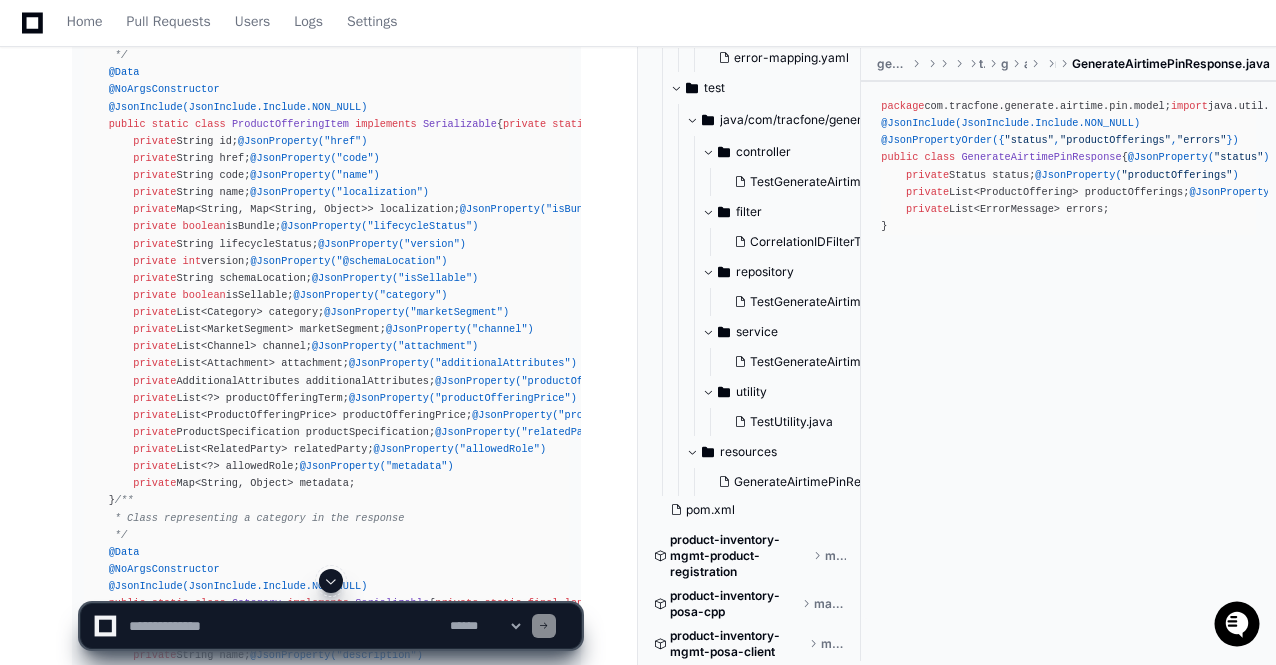 click on "chakravarthi.ponnuru 4 minutes ago "dcmAdapterResponse": {
"data": {
"productOfferingItems":  ,
"productOffering":  ,
"relationship":  ,
"relatedParty":
}
],
"marketSegment":  ,
"channel":  ,
"attachment":  ,
"additionalAttributes": {
"partClass": "TOU0040",
"allPlanType": "Smartphone",
"billingPlanType": "MLD",
"planCategory": "SERVICE_PLAN",
"planEarnPoints": 40,
"planEligibleForAutoRefill": "TRUE",
"planPurchaseWithRewards": "TRUE",
"planValueToLrpoints": 4000,
"stockType": "NEW",
"technology": "NONE",
"planPurchaseType":  ,
"localization": {
"en": {
"autorefill": "N",
"ildPlanDataText": "CN & MX",
"network": "5G",
"planHotSpotData": "5GB",
"planId": 814,
"planPerkCount": 1,
"planPerkDescription": "TOU0040_P_PlanPerkDescription",
"posaType": "NPOSA",
"shippable": "N",
"taxInclusive": "Y",
"planData": "Unlimited"
}
},
"primaryCategory": "Plans",
"migrationEligible": "N"
},
"productOfferingTerm":  ,
"productOfferingPrice":  ,
"charges":
},
{
"href": " ",
}, "," 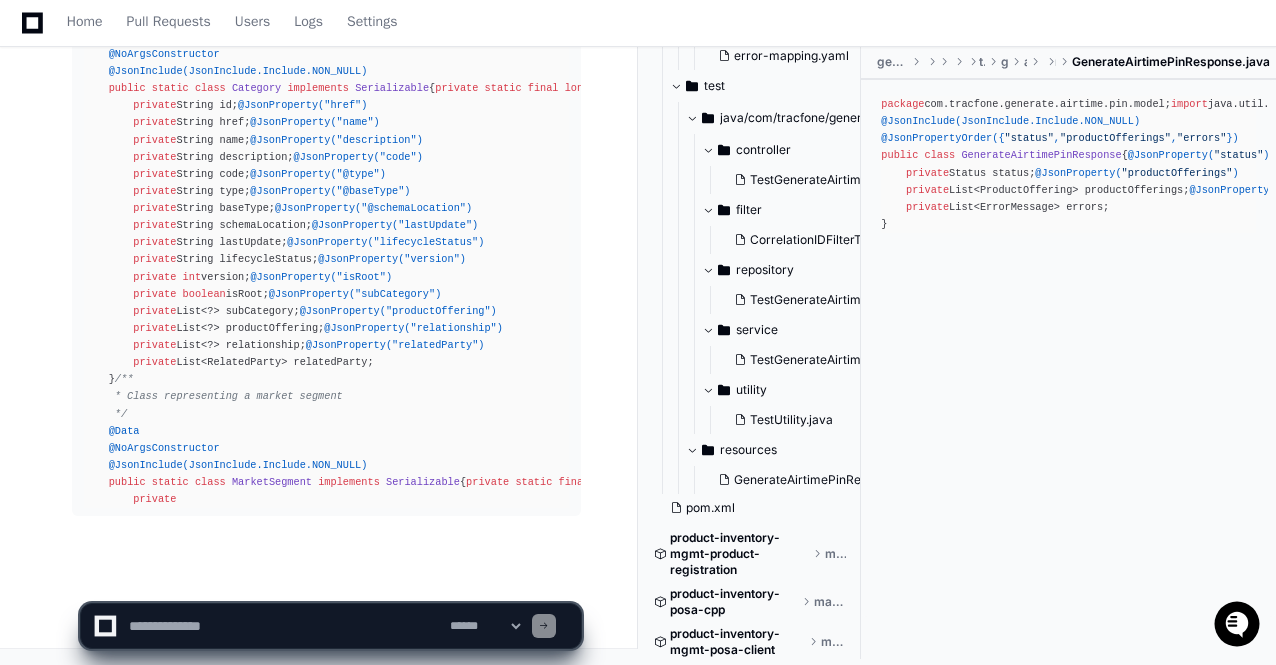 scroll, scrollTop: 18048, scrollLeft: 0, axis: vertical 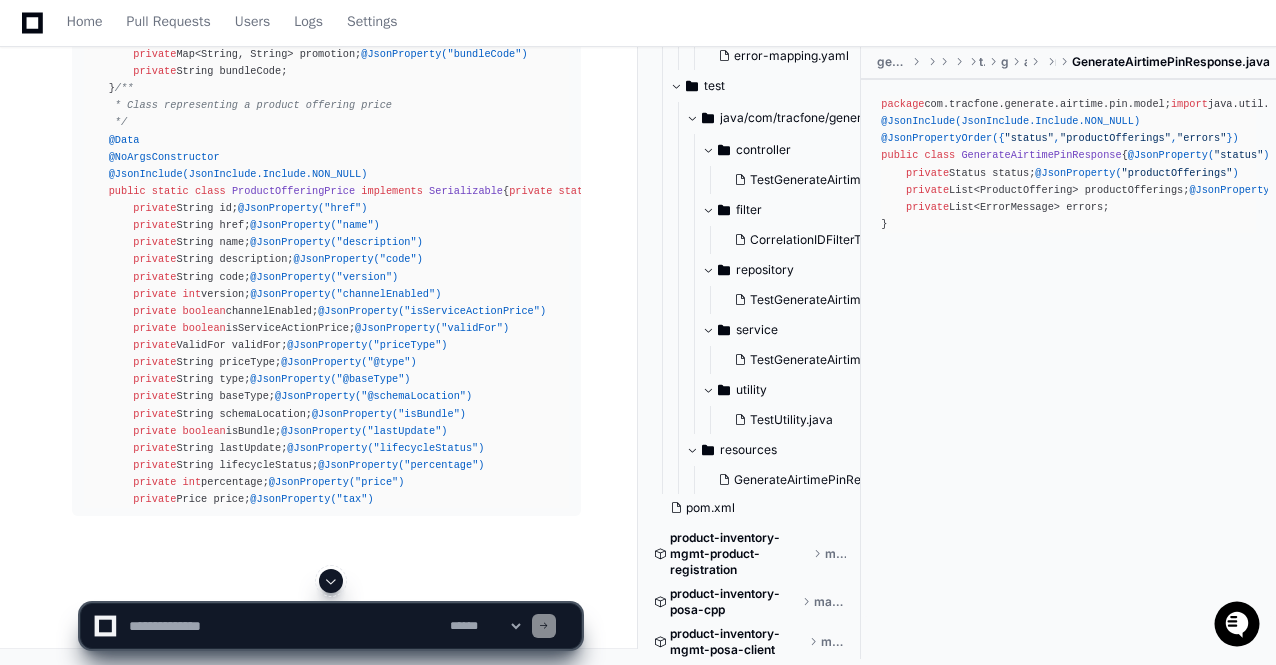 click on "chakravarthi.ponnuru 4 minutes ago "dcmAdapterResponse": {
"data": {
"productOfferingItems":  ,
"productOffering":  ,
"relationship":  ,
"relatedParty":
}
],
"marketSegment":  ,
"channel":  ,
"attachment":  ,
"additionalAttributes": {
"partClass": "TOU0040",
"allPlanType": "Smartphone",
"billingPlanType": "MLD",
"planCategory": "SERVICE_PLAN",
"planEarnPoints": 40,
"planEligibleForAutoRefill": "TRUE",
"planPurchaseWithRewards": "TRUE",
"planValueToLrpoints": 4000,
"stockType": "NEW",
"technology": "NONE",
"planPurchaseType":  ,
"localization": {
"en": {
"autorefill": "N",
"ildPlanDataText": "CN & MX",
"network": "5G",
"planHotSpotData": "5GB",
"planId": 814,
"planPerkCount": 1,
"planPerkDescription": "TOU0040_P_PlanPerkDescription",
"posaType": "NPOSA",
"shippable": "N",
"taxInclusive": "Y",
"planData": "Unlimited"
}
},
"primaryCategory": "Plans",
"migrationEligible": "N"
},
"productOfferingTerm":  ,
"productOfferingPrice":  ,
"charges":
},
{
"href": " ",
}, "," 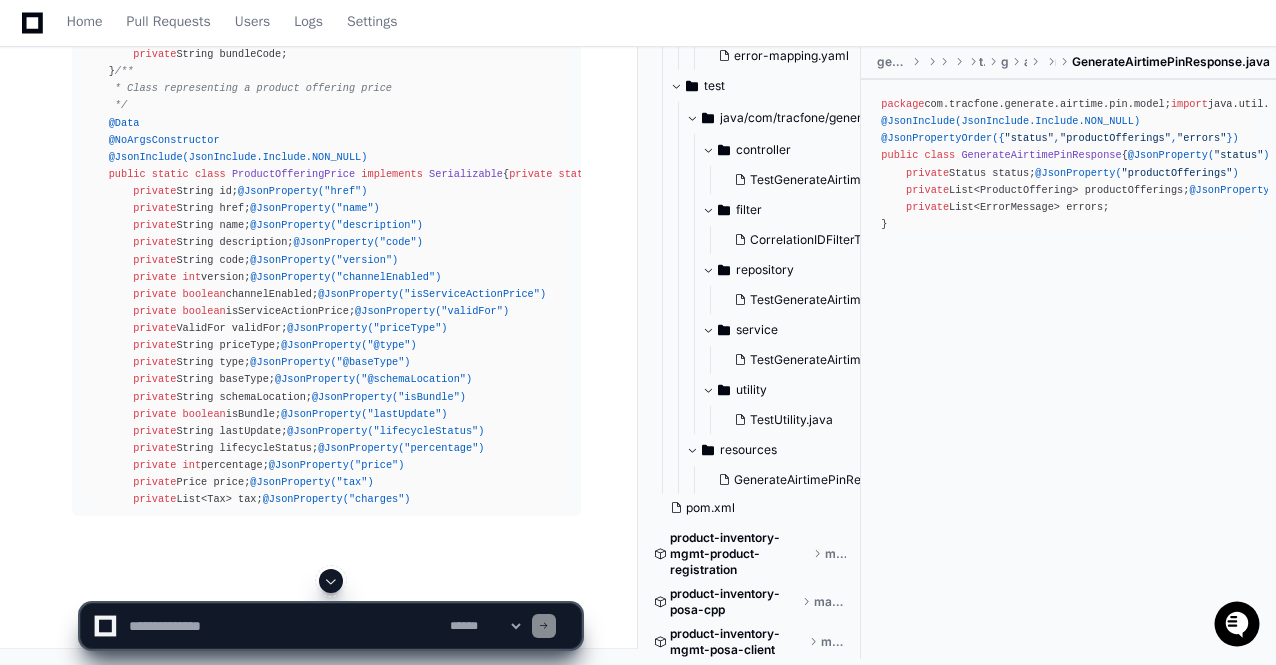 scroll, scrollTop: 17288, scrollLeft: 0, axis: vertical 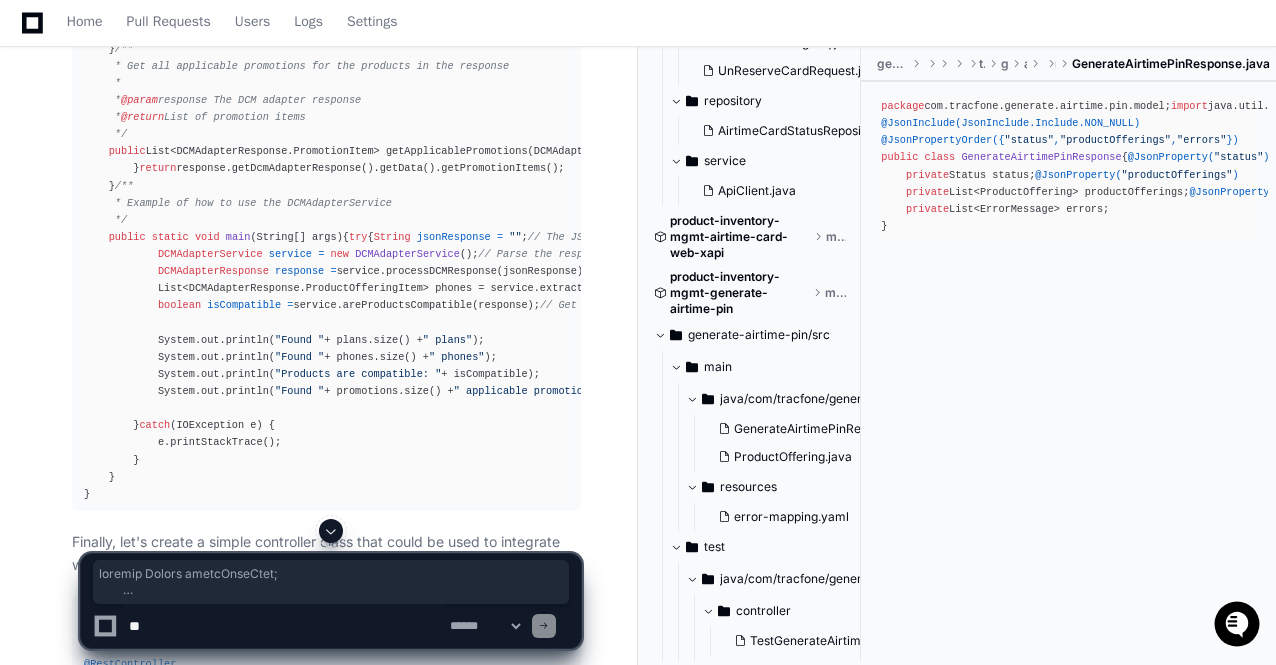 drag, startPoint x: 88, startPoint y: 498, endPoint x: 130, endPoint y: 51, distance: 448.9688 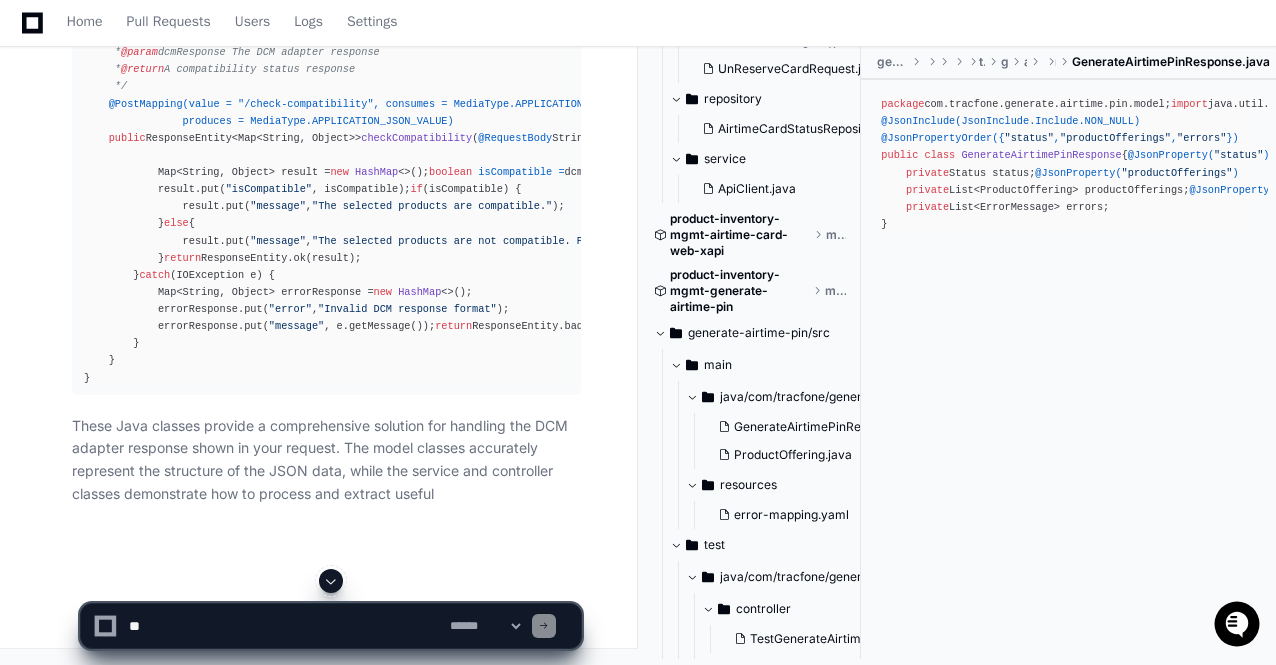 scroll, scrollTop: 34976, scrollLeft: 0, axis: vertical 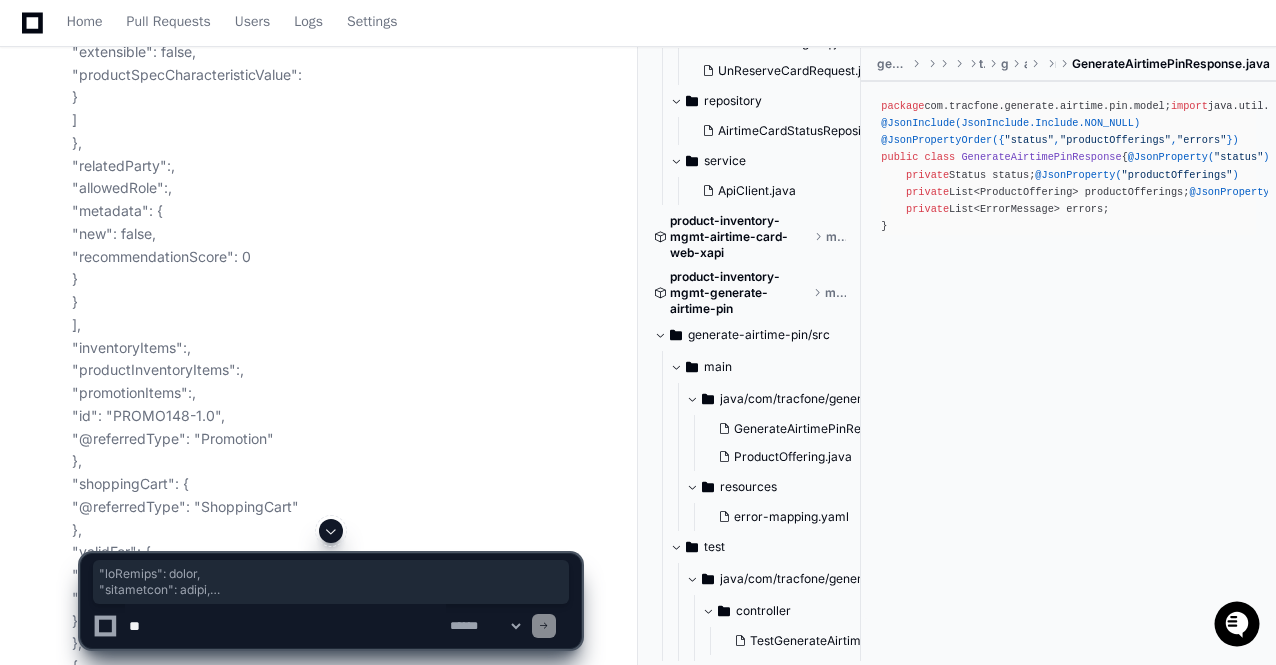 drag, startPoint x: 101, startPoint y: 385, endPoint x: 66, endPoint y: 434, distance: 60.216278 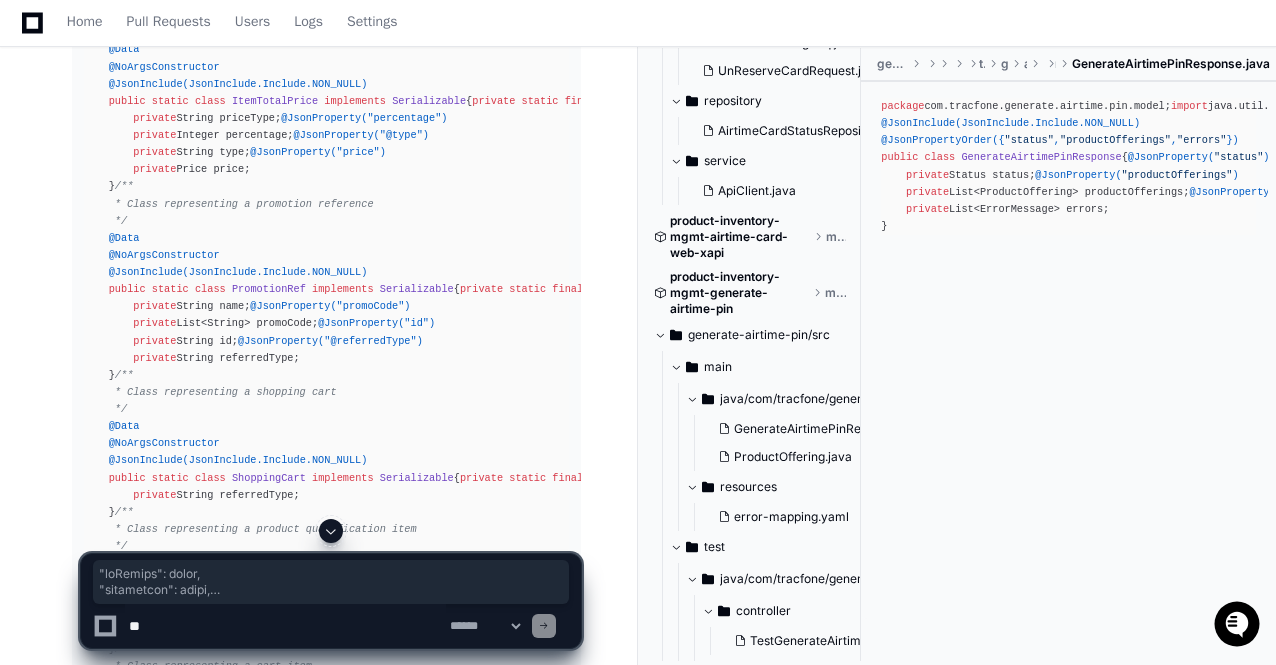 scroll, scrollTop: 20784, scrollLeft: 0, axis: vertical 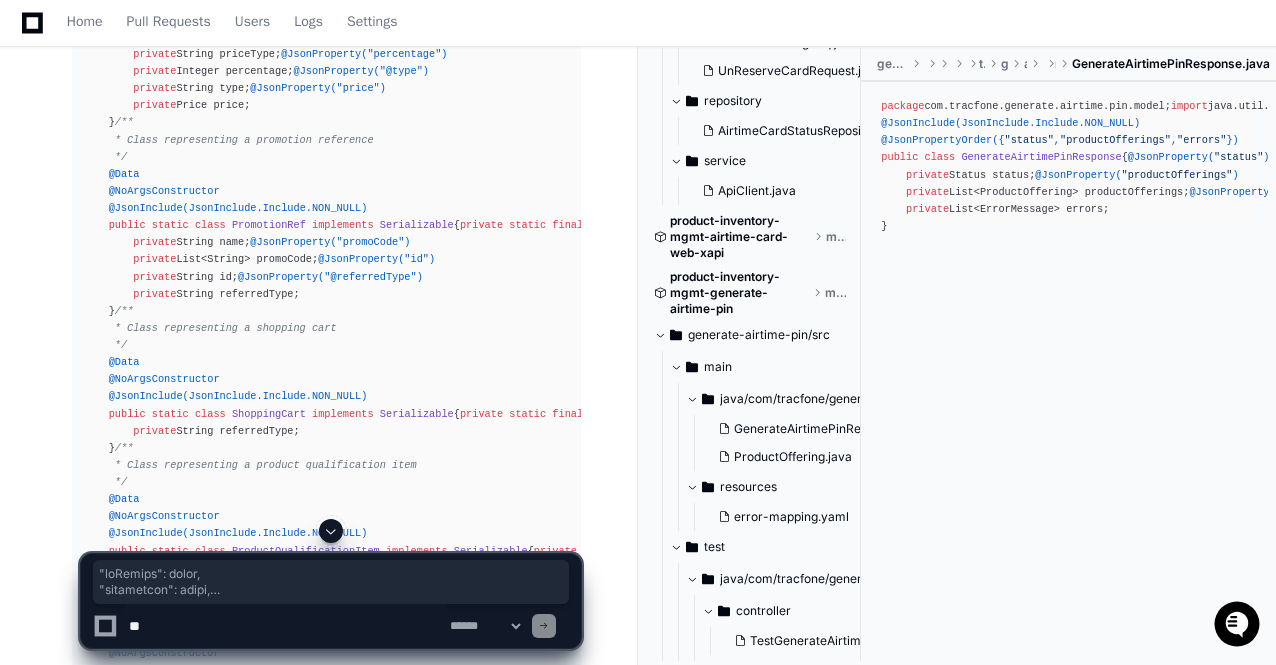 click on "package  com.tracfone.product.inventory;
import  com.fasterxml.jackson.annotation.JsonInclude;
import  com.fasterxml.jackson.annotation.JsonProperty;
import  com.fasterxml.jackson.annotation.JsonPropertyOrder;
import  lombok.Data;
import  lombok.NoArgsConstructor;
import  java.io.Serializable;
import  java.util.List;
import  java.util.Map;
/**
* This class represents the top-level DCM adapter response structure
*/
@Data
@NoArgsConstructor
@JsonInclude(JsonInclude.Include.NON_NULL)
public   class   DCMAdapterResponse   implements   Serializable  {
private   static   final   long   serialVersionUID   =   1L ;
@JsonProperty("dcmAdapterResponse")
private  DCMResponse dcmAdapterResponse;
/**
* Inner class representing the actual response data
*/
@Data
@NoArgsConstructor
@JsonInclude(JsonInclude.Include.NON_NULL)
public   static   class   DCMResponse   implements   Serializable  {
private   static   final" 